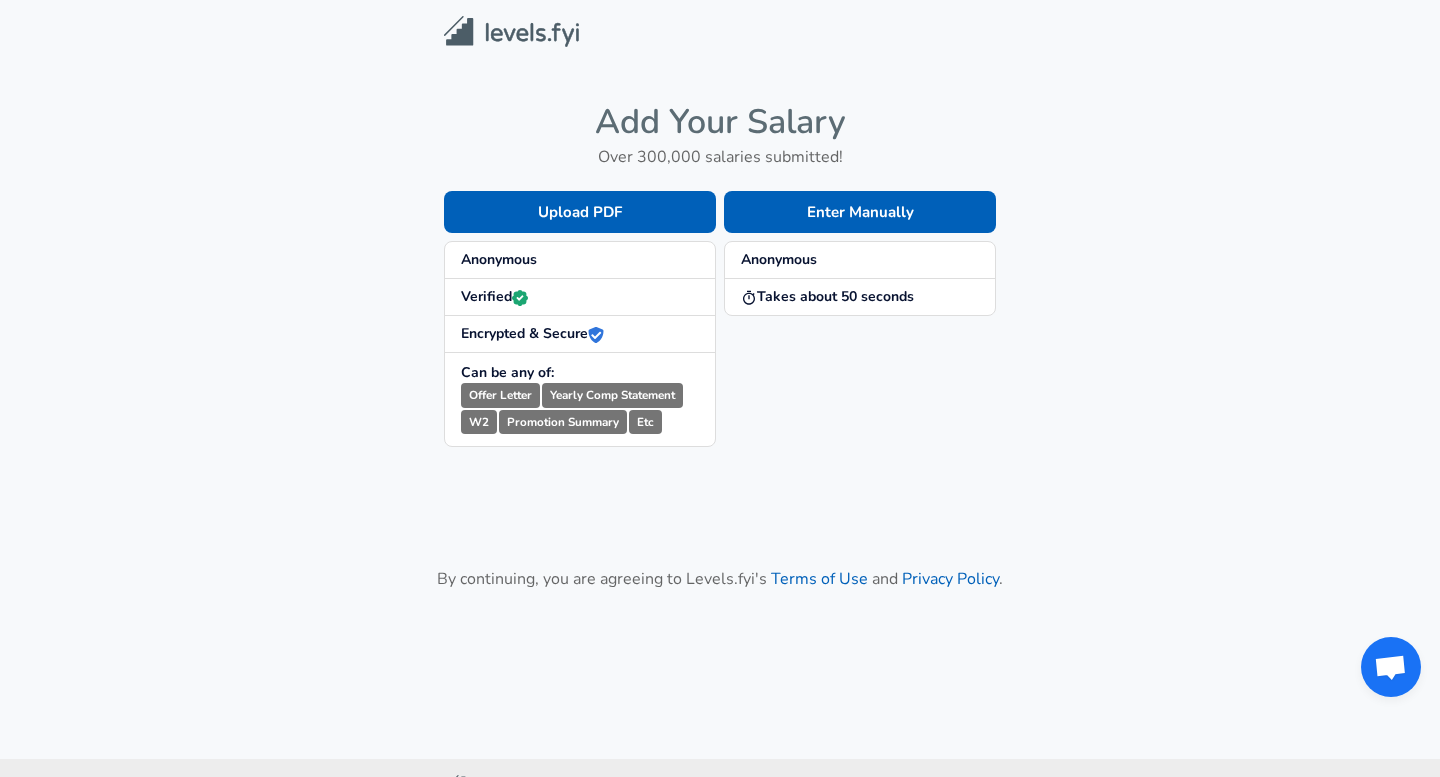 scroll, scrollTop: 0, scrollLeft: 0, axis: both 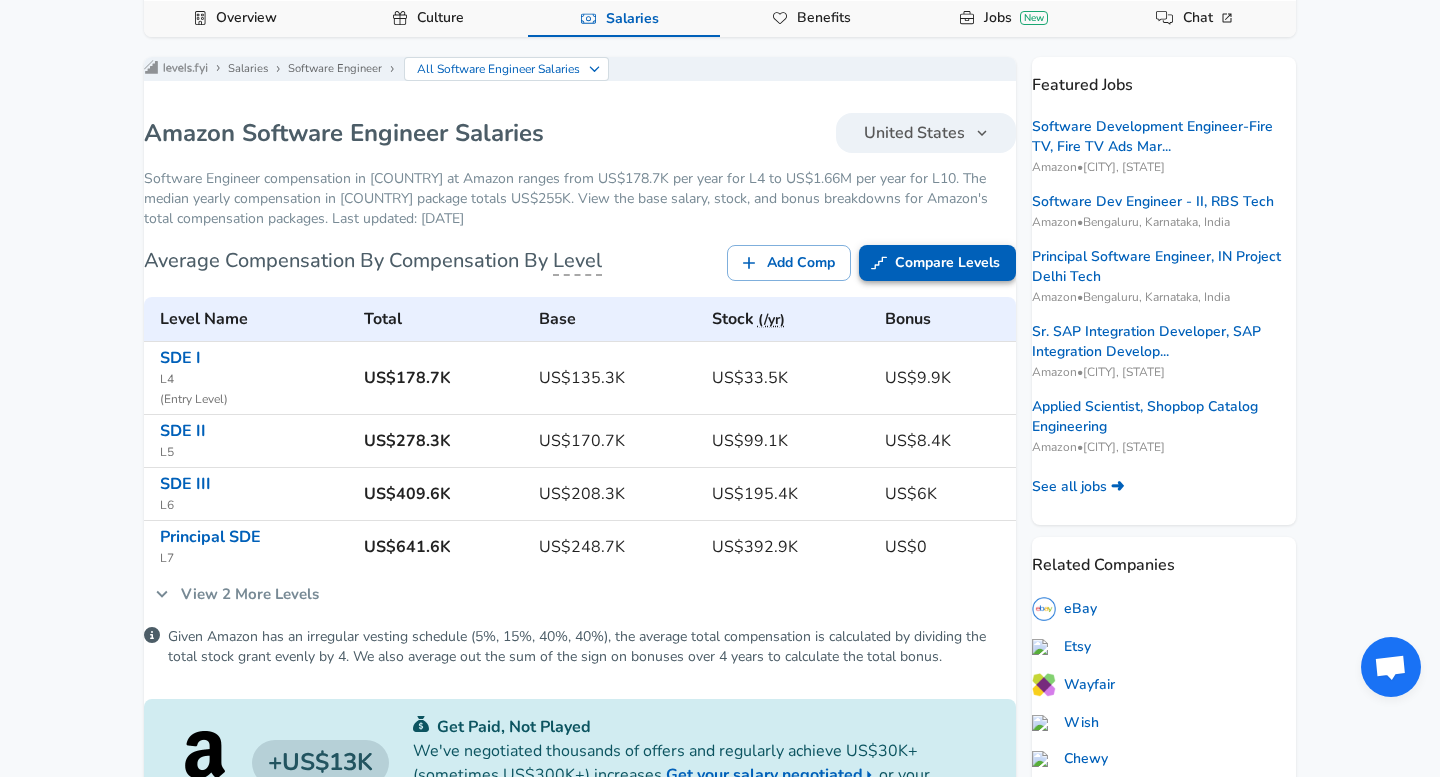 click on "Compare Levels" at bounding box center (937, 263) 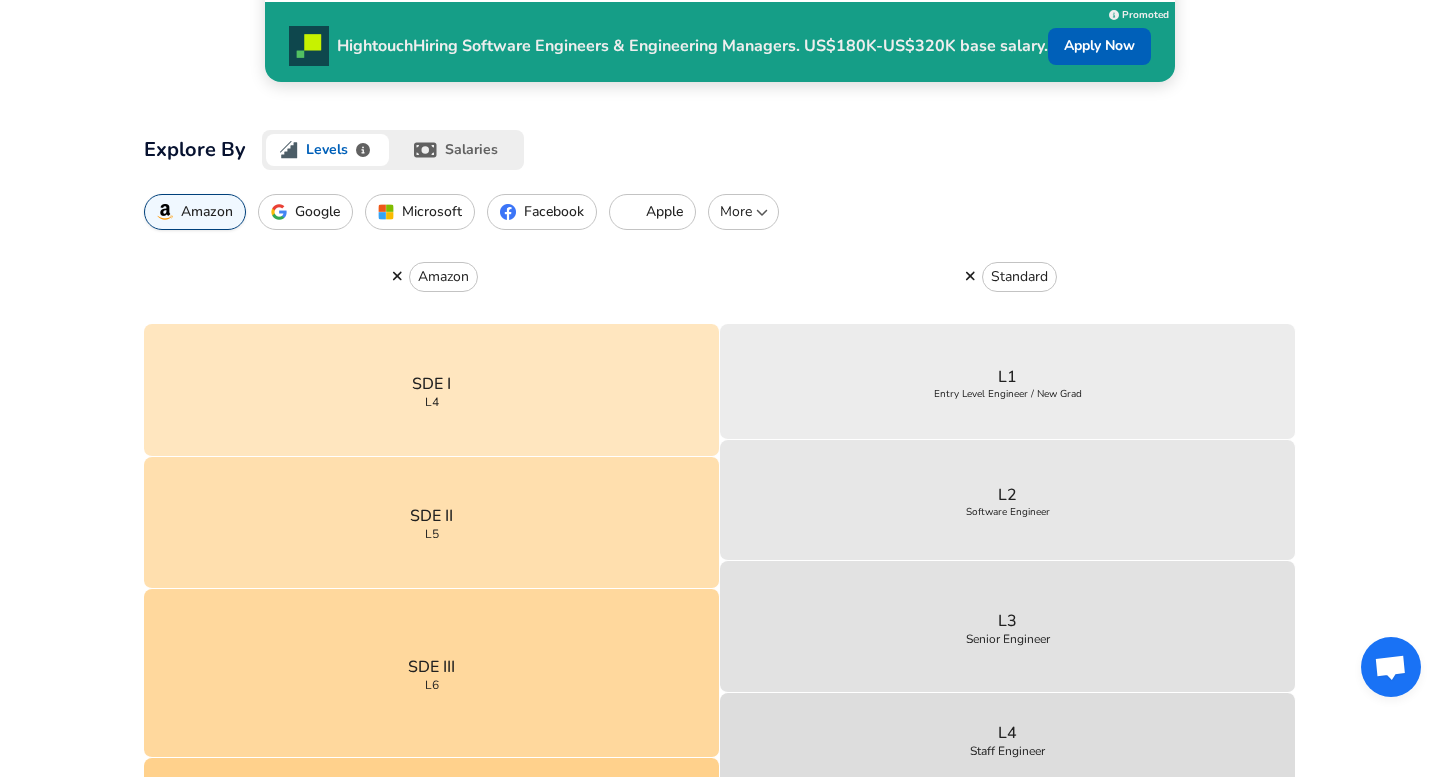 scroll, scrollTop: 570, scrollLeft: 0, axis: vertical 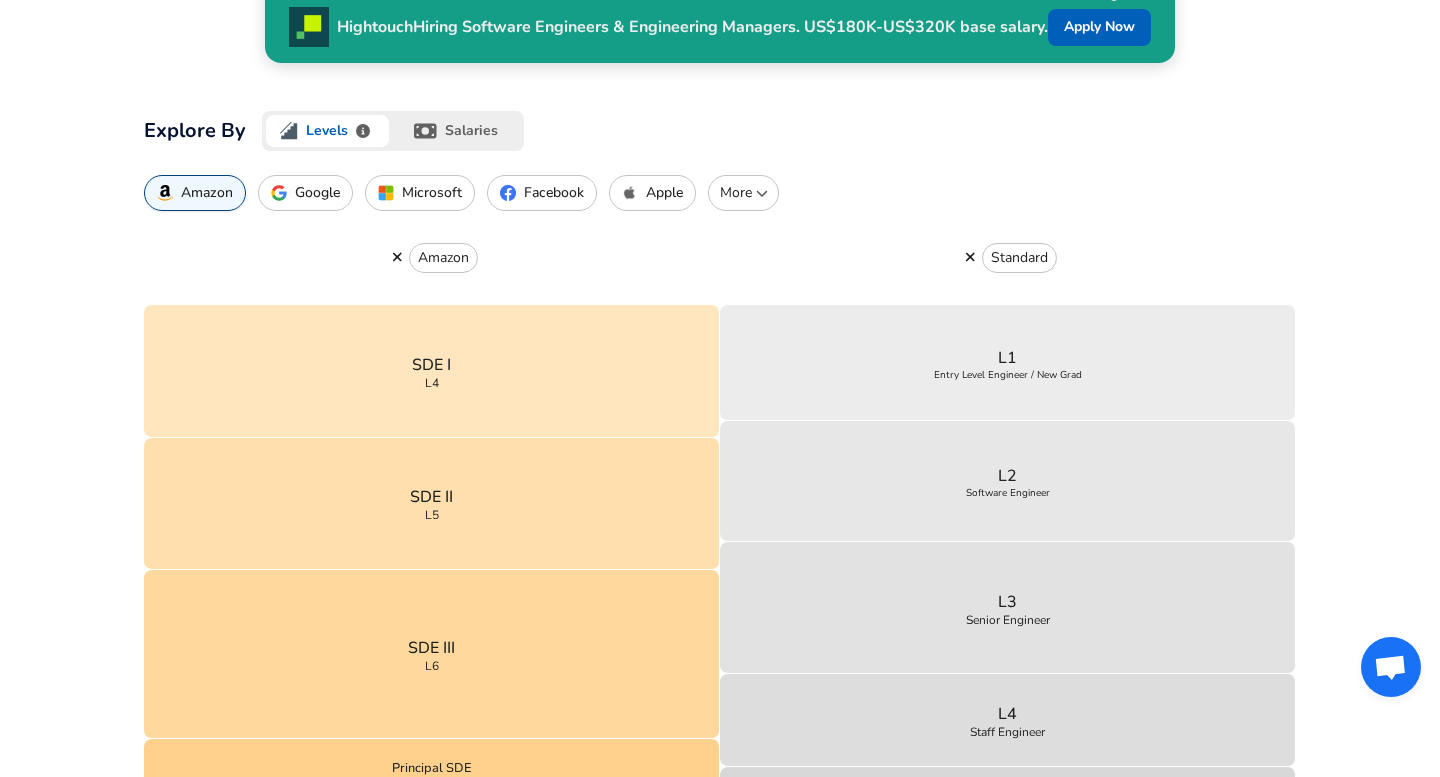 click 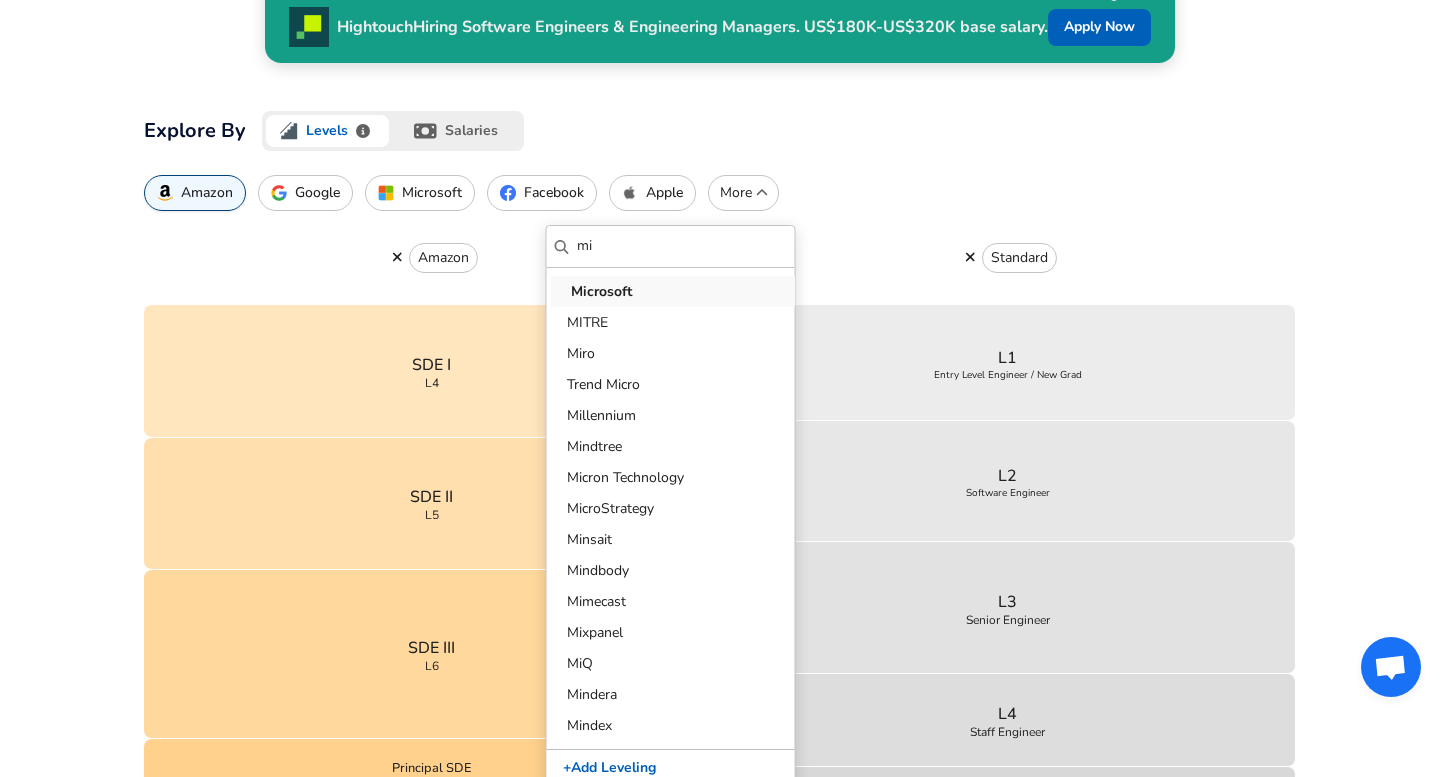 type on "mi" 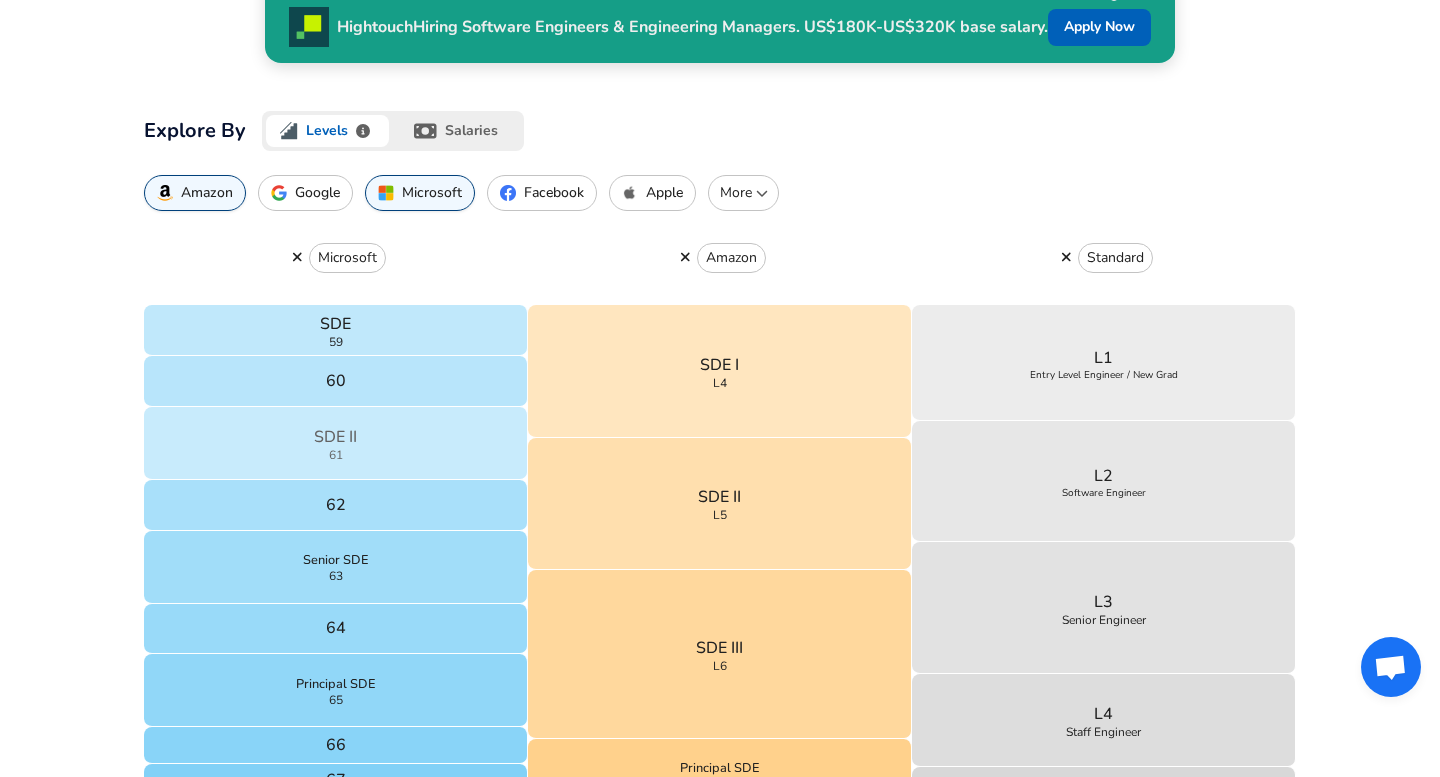 click on "SDE II 61" at bounding box center (336, 443) 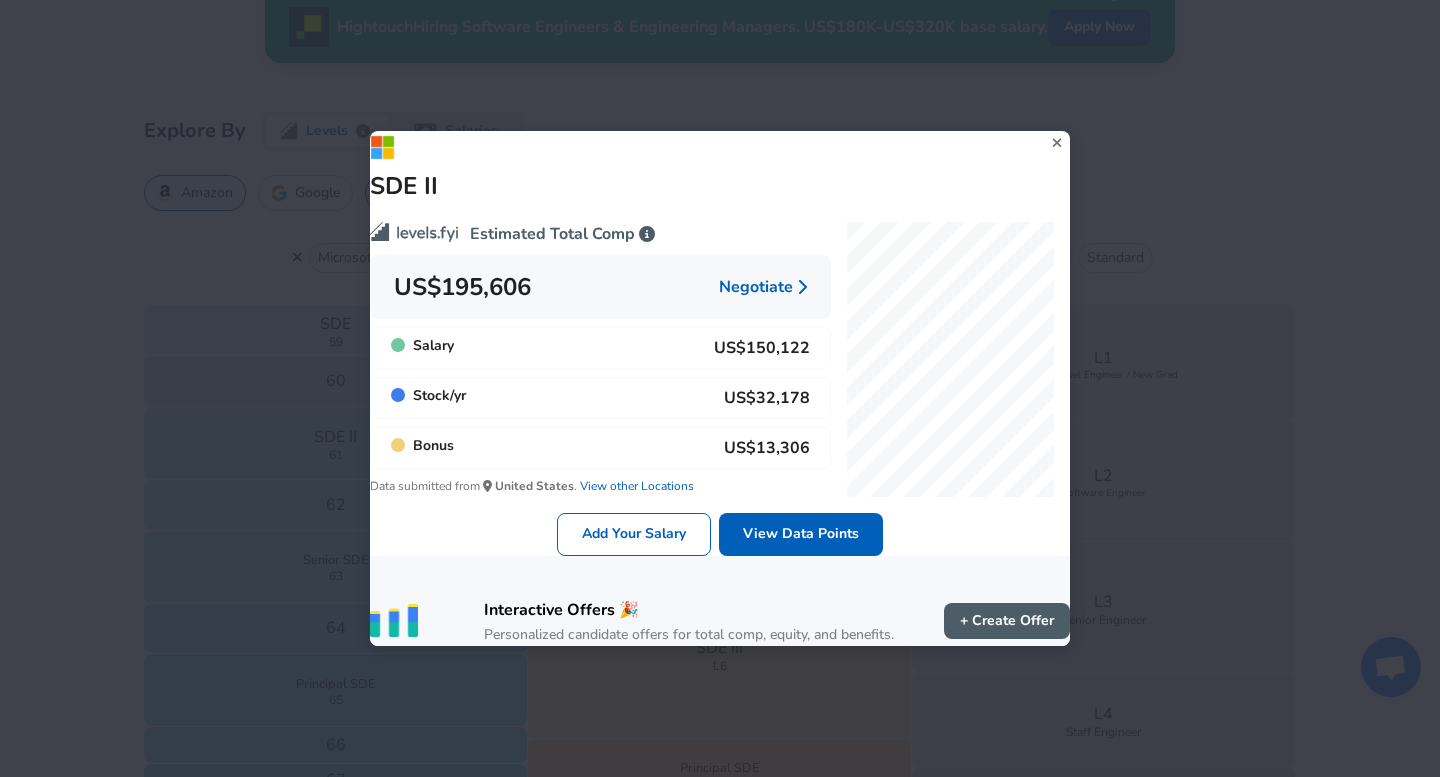 click 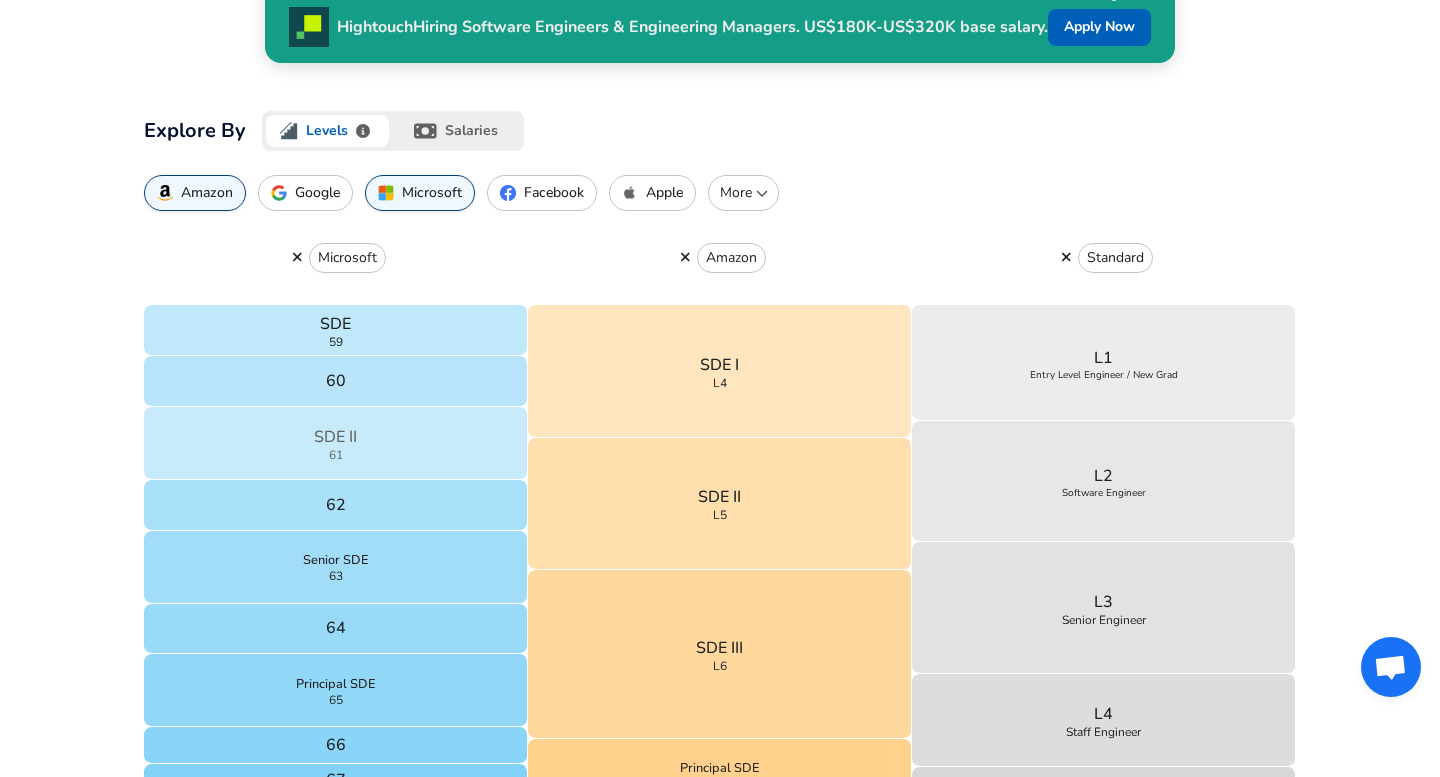 click on "SDE II 61" at bounding box center (336, 443) 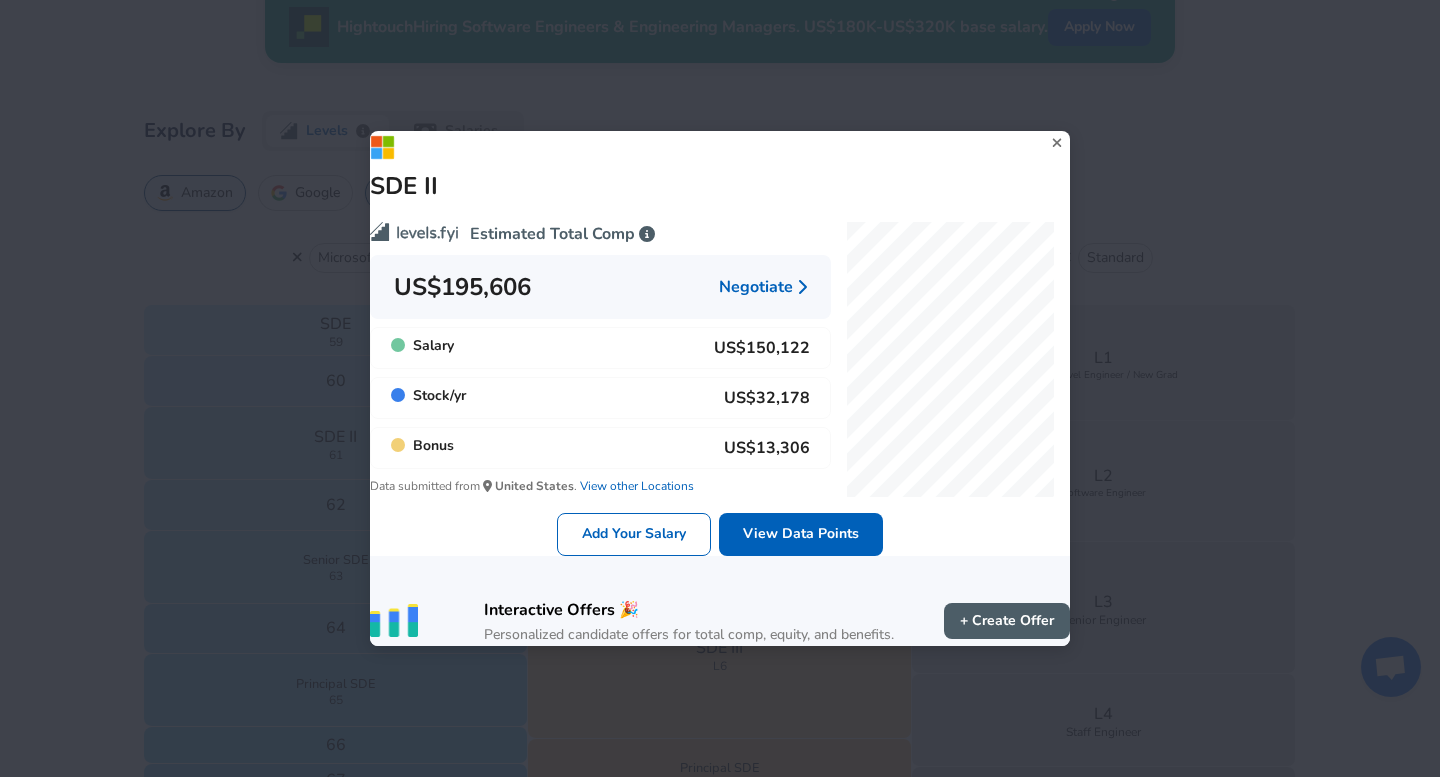 click on "Add Your Salary View Data Points" at bounding box center [720, 534] 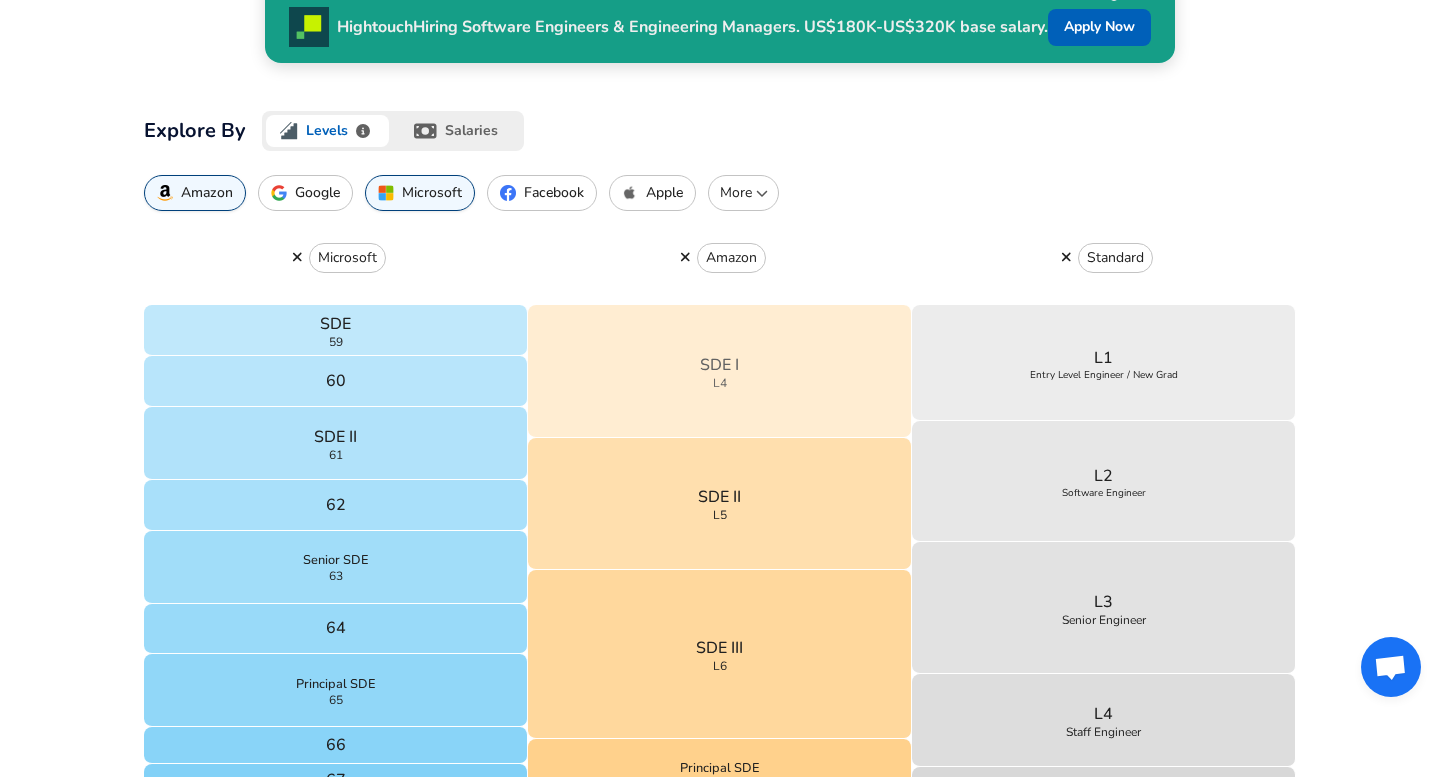 click on "SDE I L4" at bounding box center [720, 371] 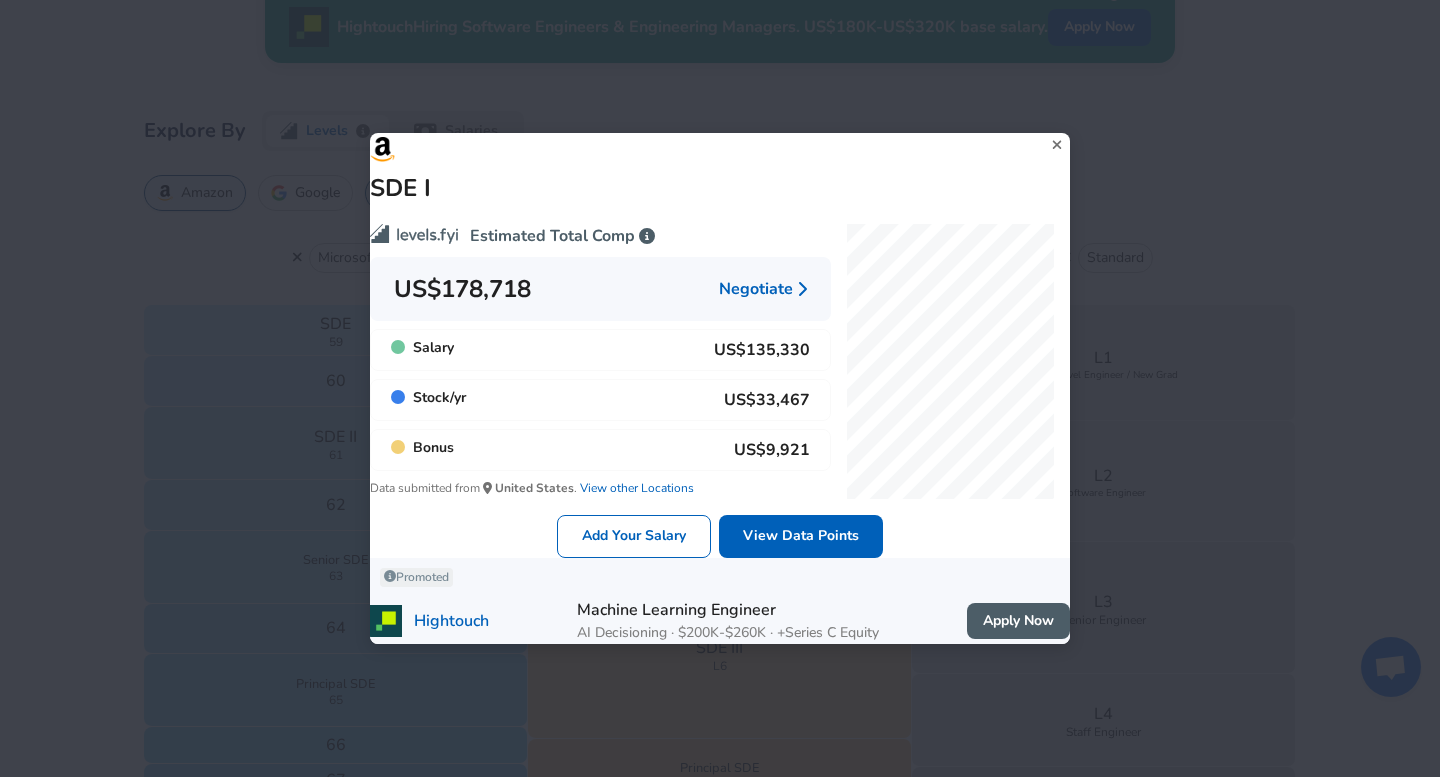 click 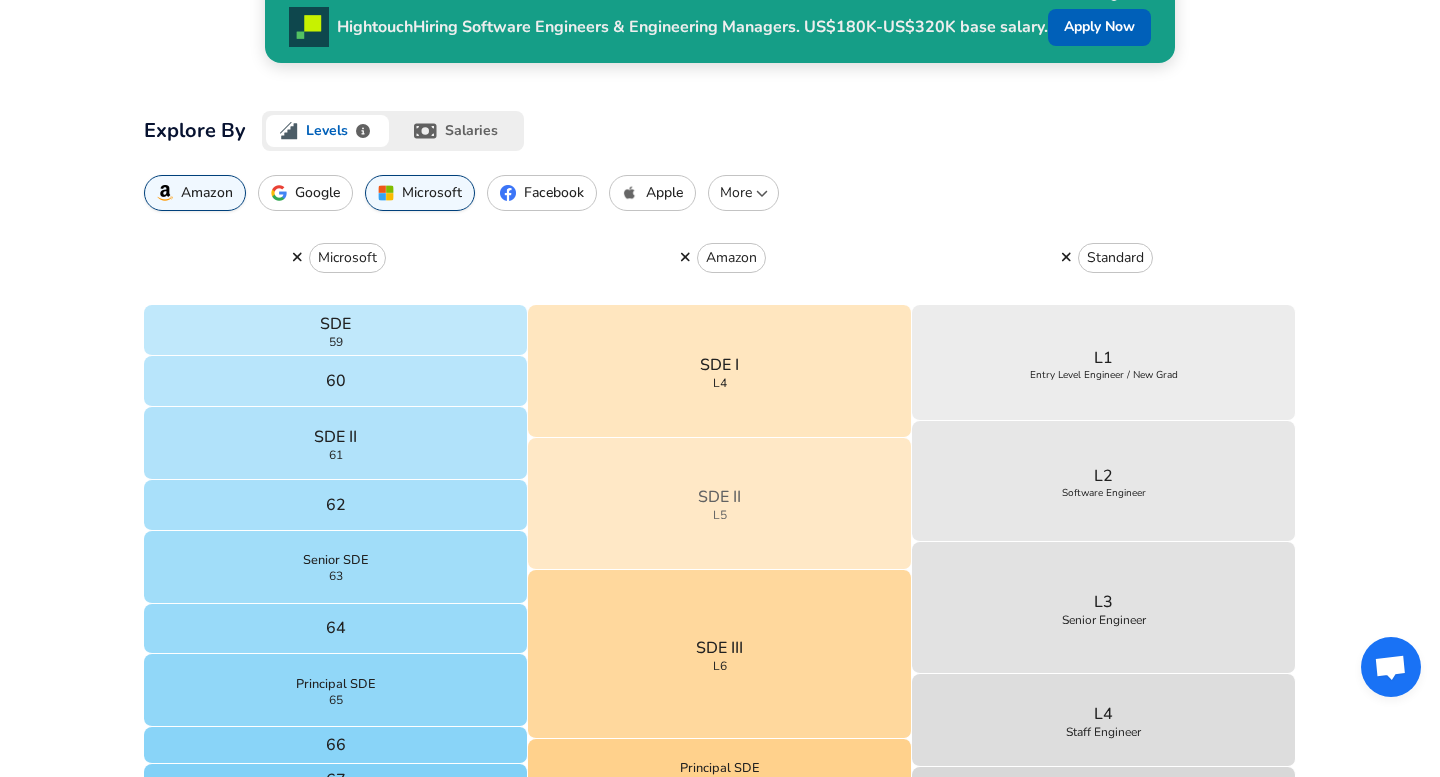 click on "SDE II L5" at bounding box center (720, 504) 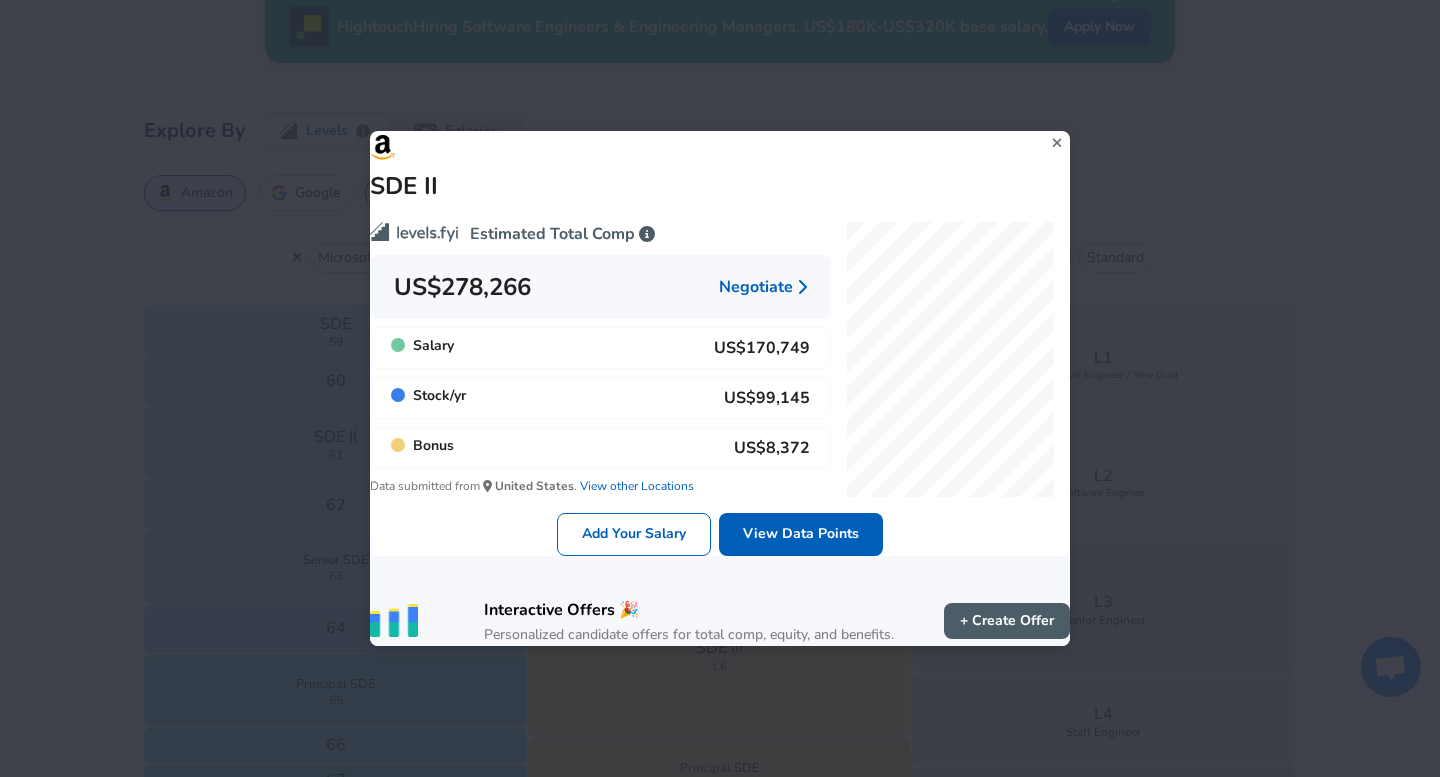 click 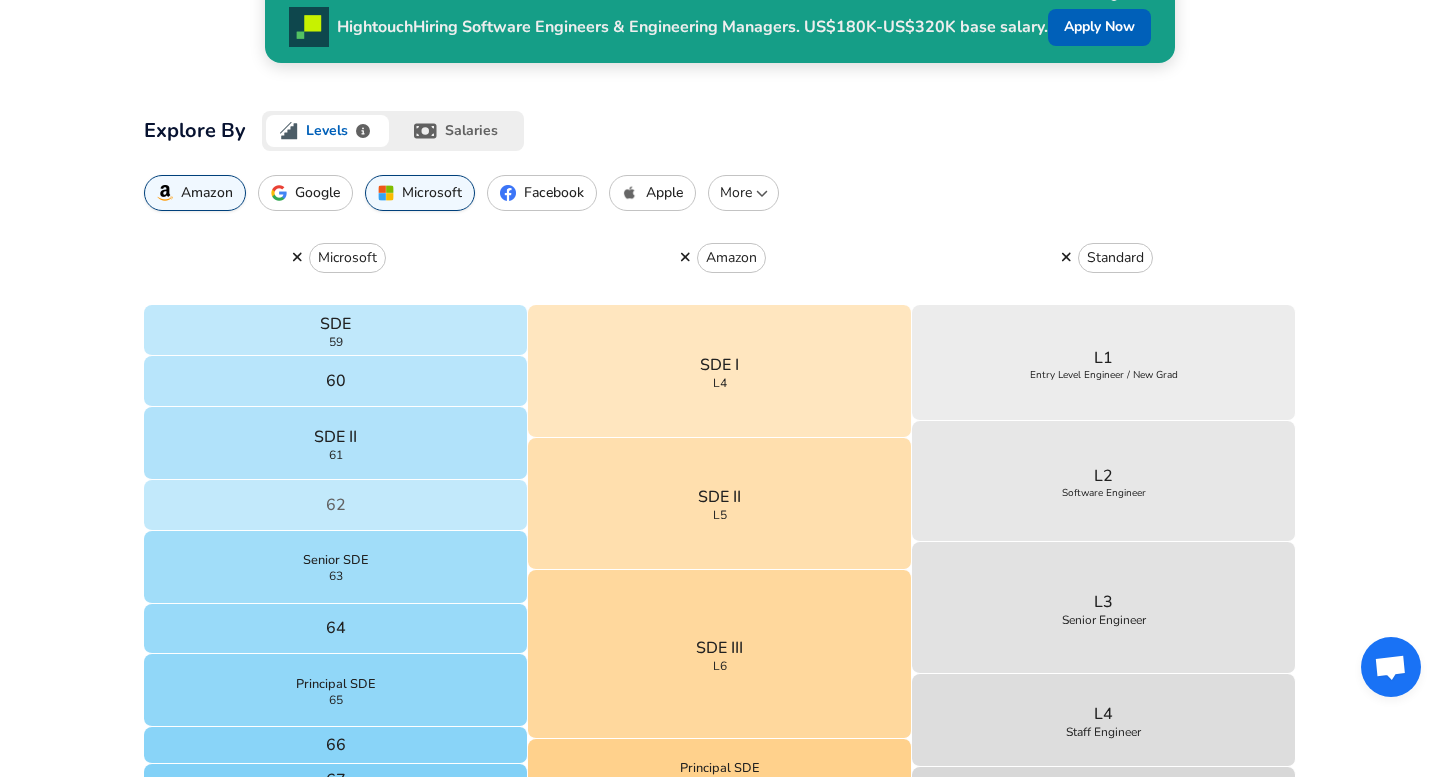 click on "62" at bounding box center (336, 505) 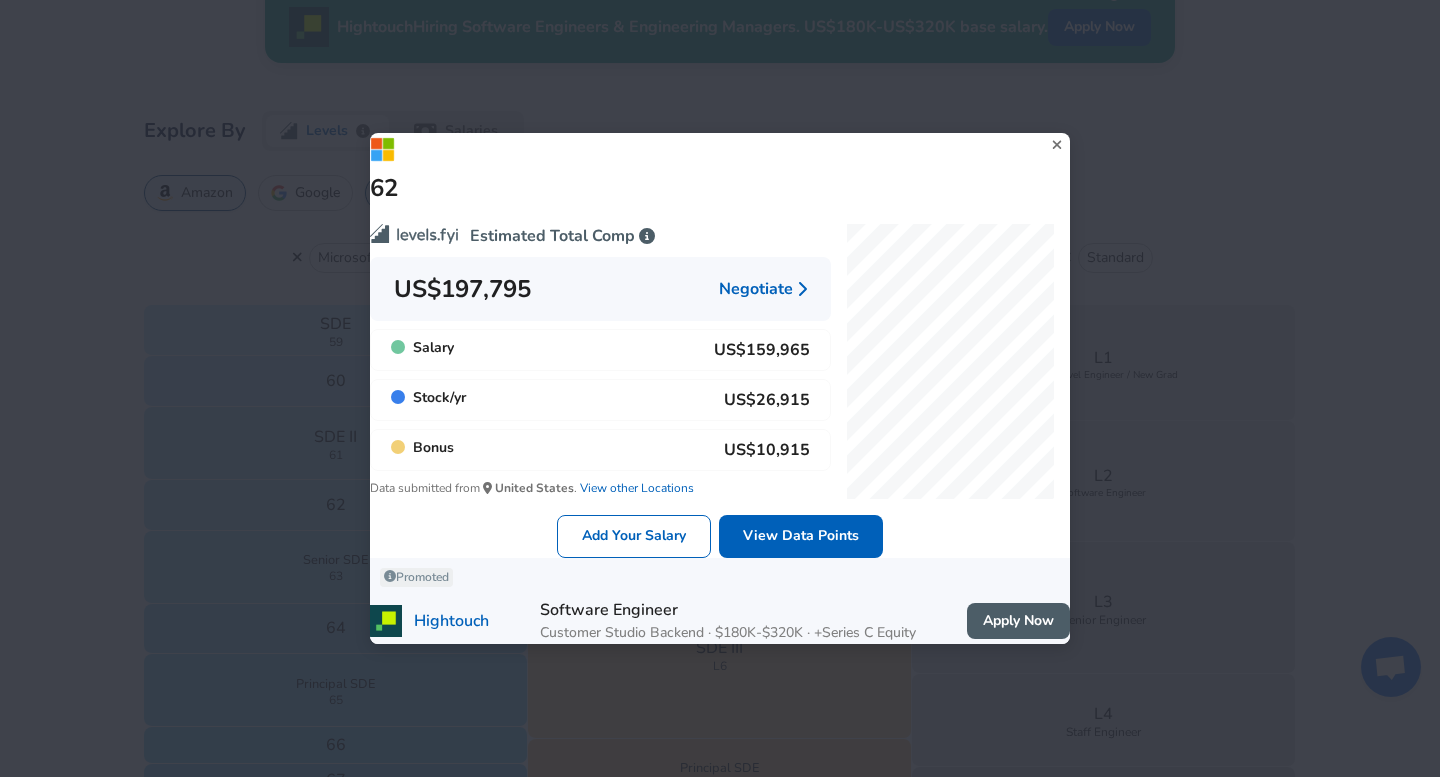 click 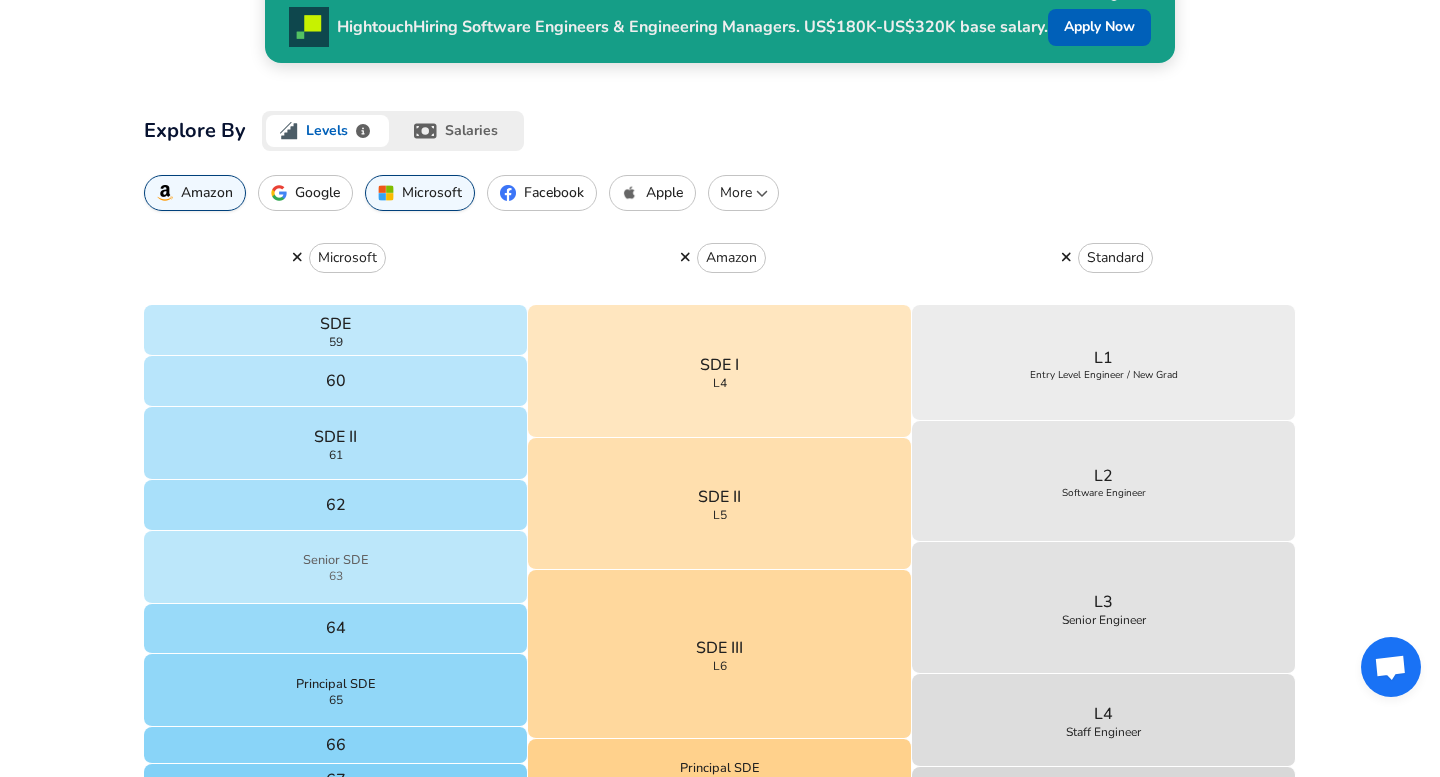click on "Senior SDE 63" at bounding box center [336, 567] 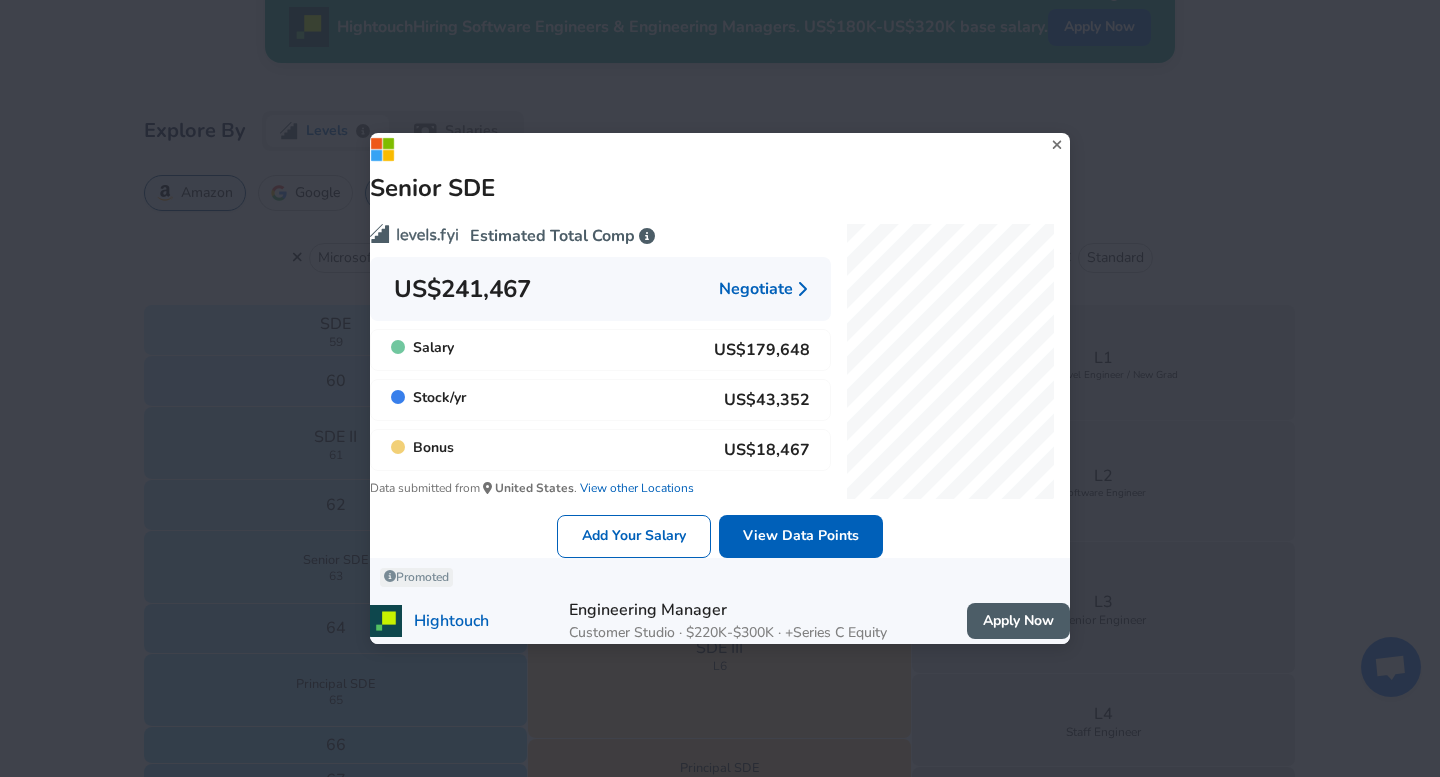 click 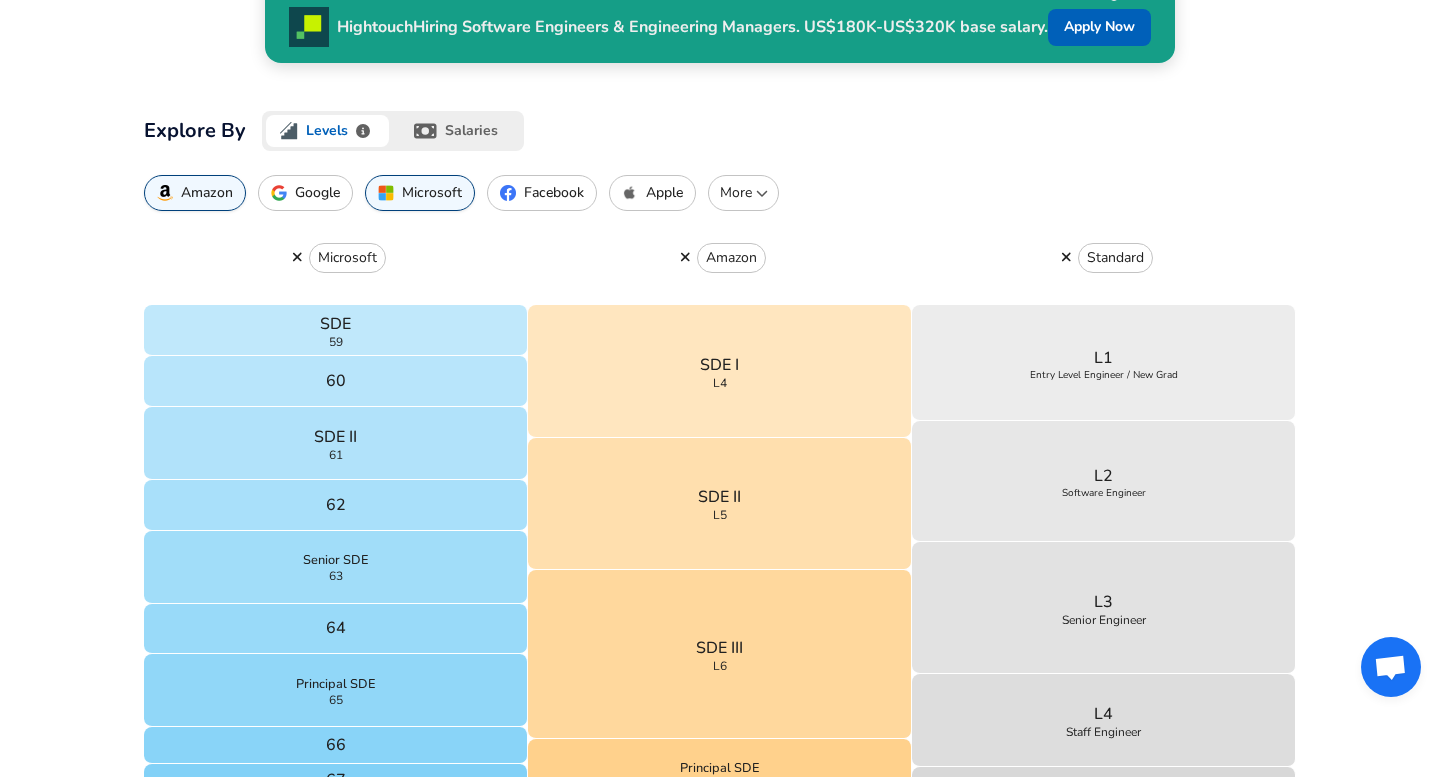 click on "More" at bounding box center [743, 193] 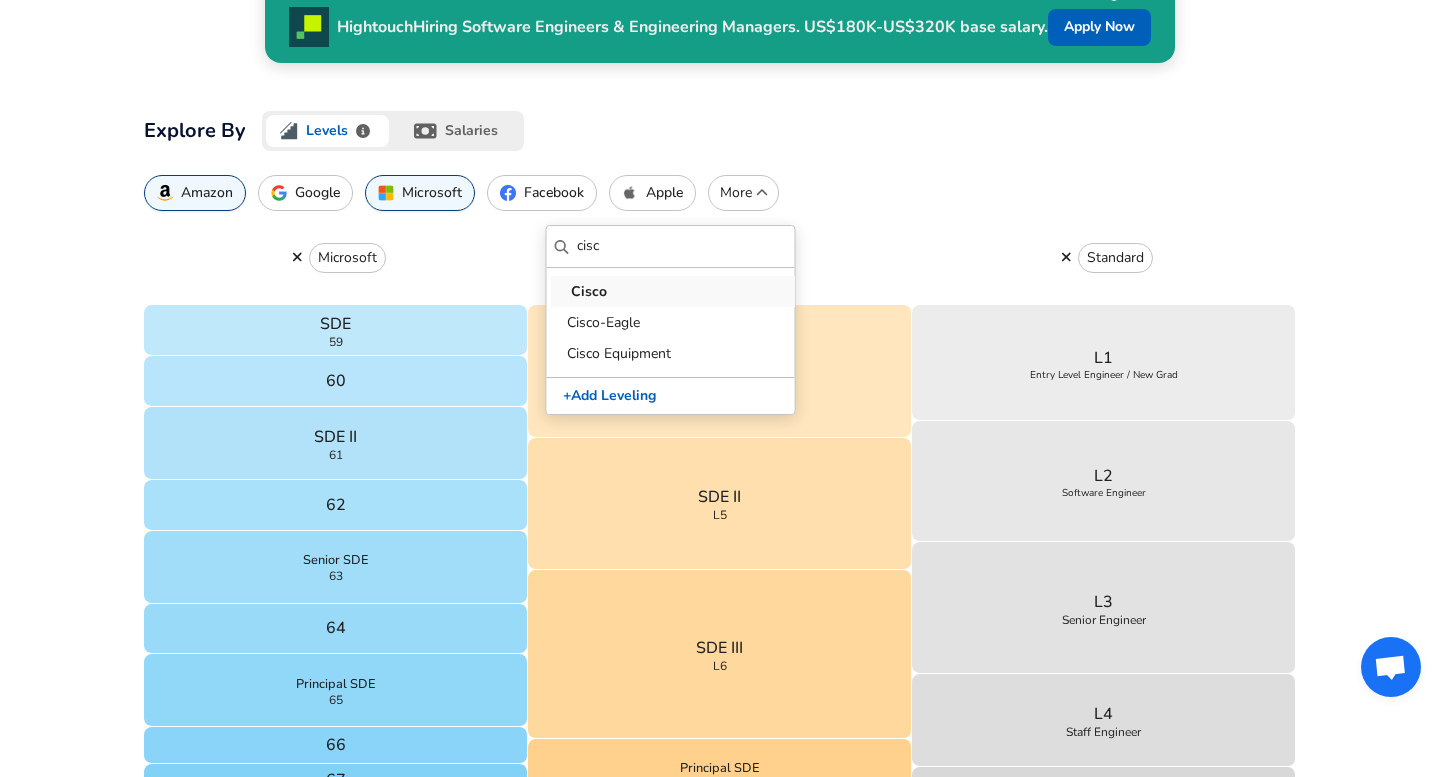 type on "cisc" 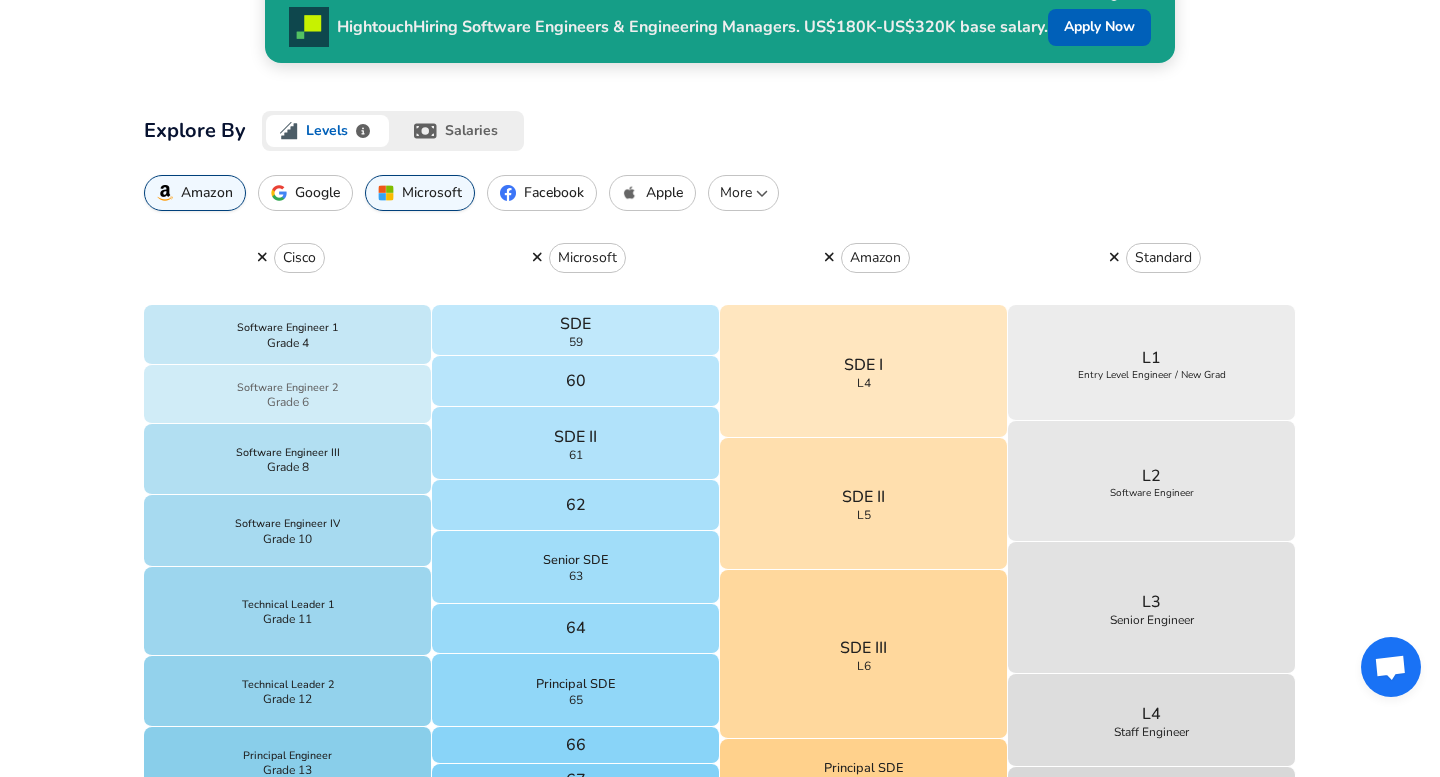 click on "Software Engineer 2 Grade 6" at bounding box center [288, 394] 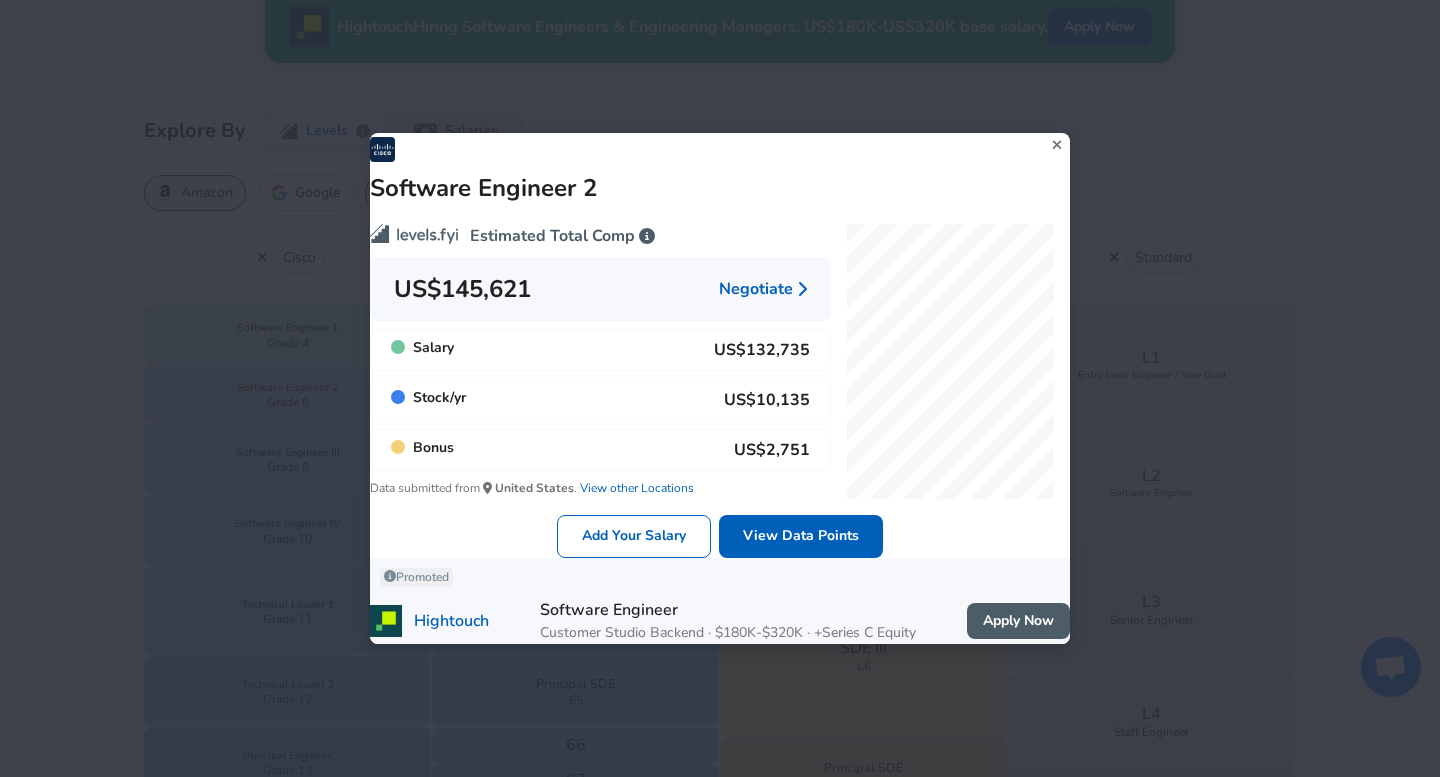 click 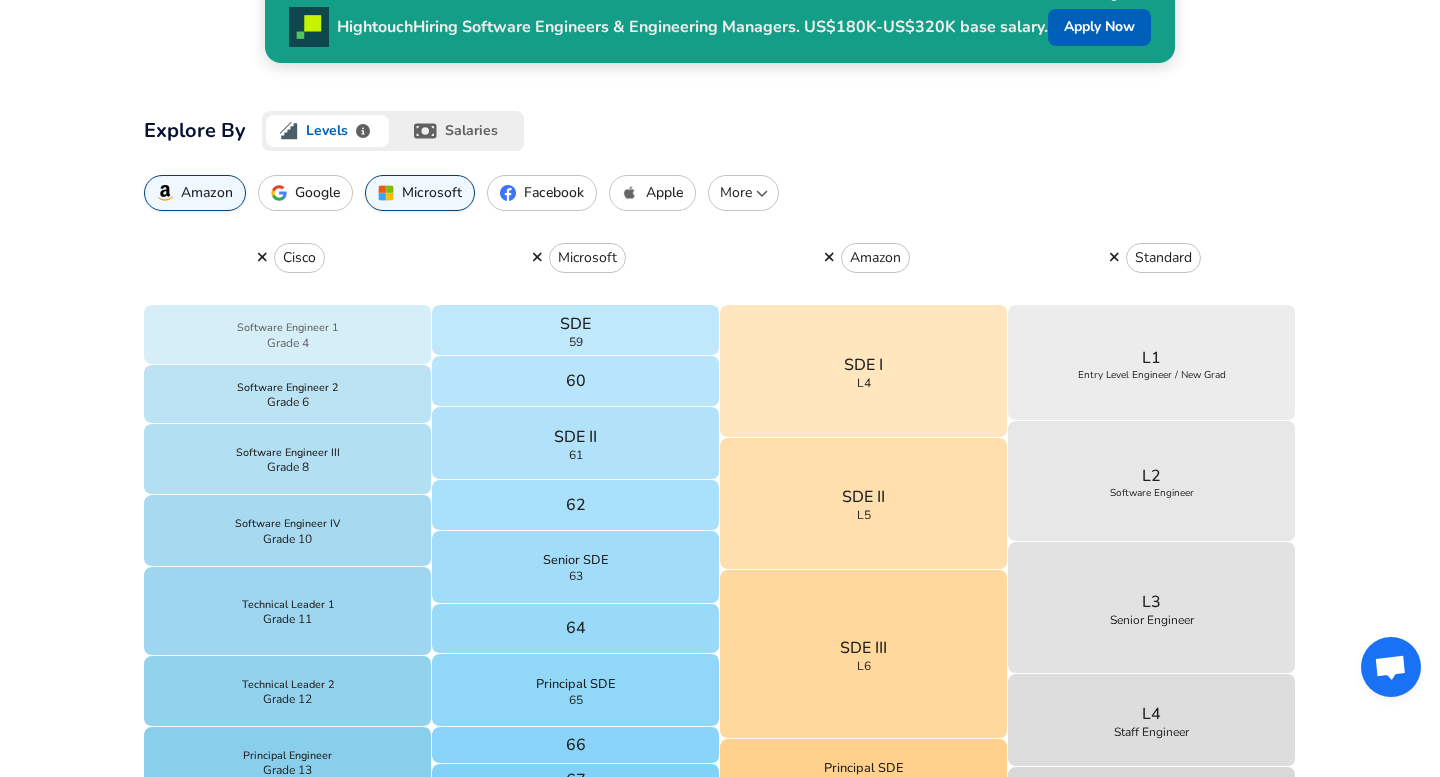 click on "Software Engineer 1" at bounding box center (287, 328) 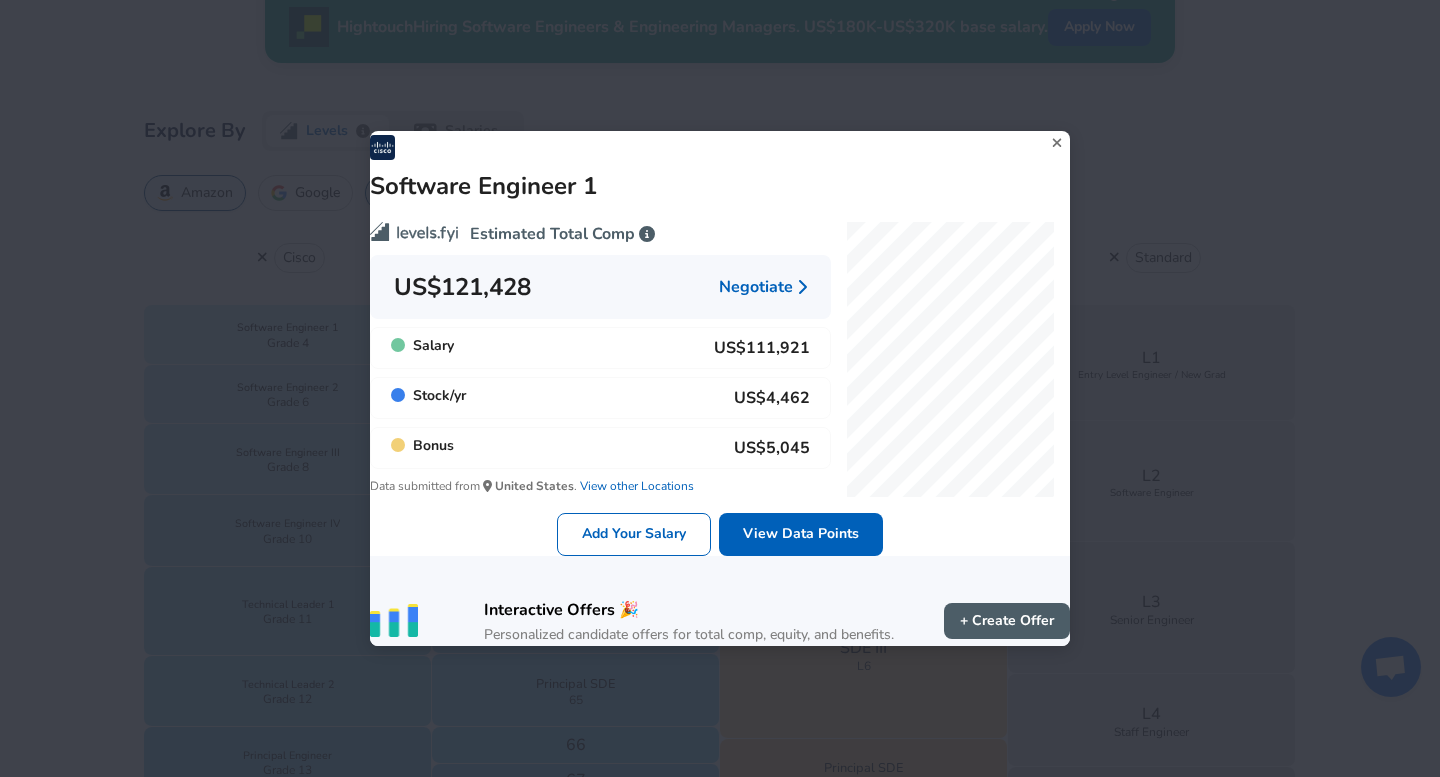 click on "Add Your Salary View Data Points" at bounding box center [720, 534] 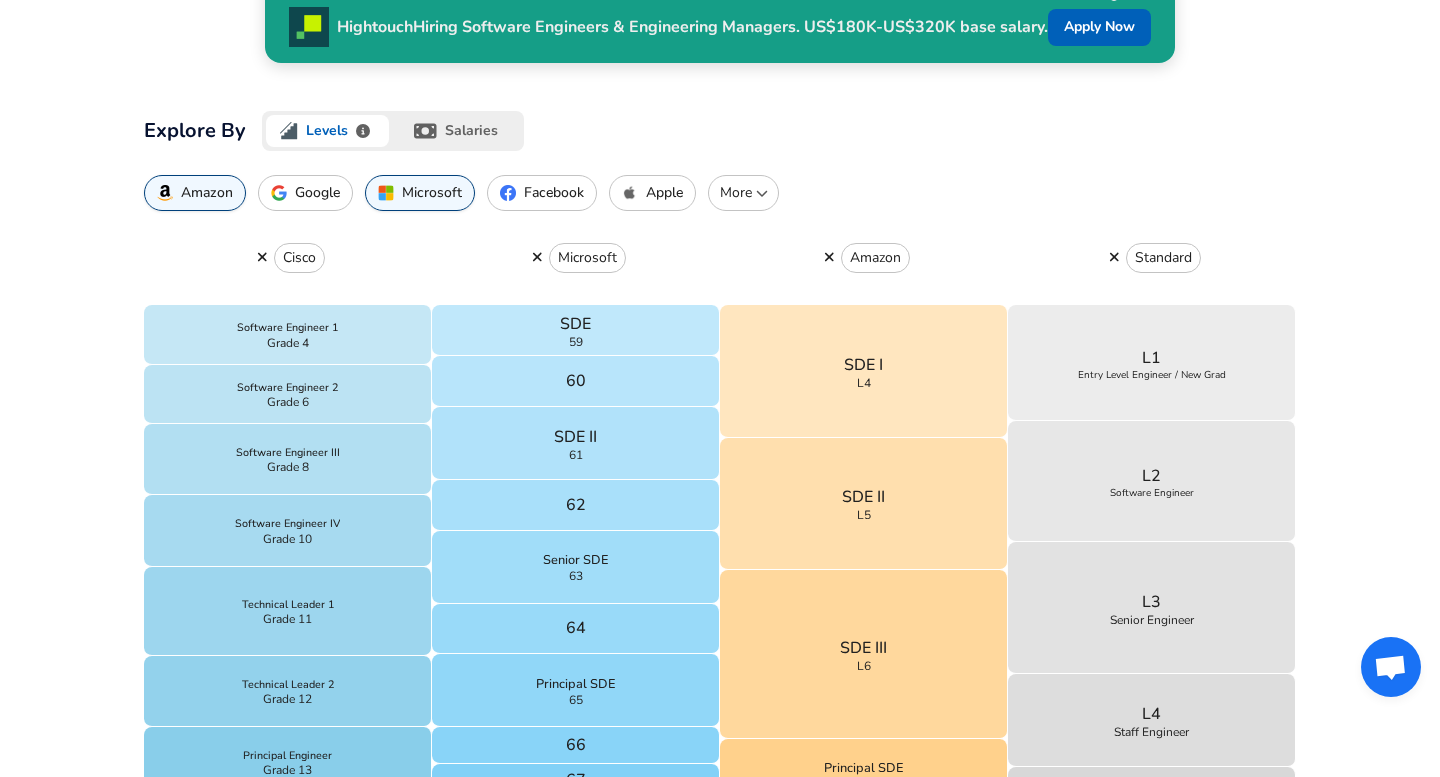 click on "For Employers $ USD / yr Change English (US) Change Login Sign Up All Data By Location By Company By Title Salary Calculator Chart Visualizations Verified Salaries Internships Negotiation Support Compare Benefits Who's Hiring 2024 Pay Report Top Paying Companies Integrate Blog Press Google Software Engineer Product Manager [CITY], [STATE] Data Scientist View Individual Data Points   Levels FYI Logo Salaries 📂   All Data 🌎   By Location 🏢   By Company 🖋    By Title  صنایع 📍   Salary Heatmap 📈   Chart Visualizations 🔥   Real-time Percentiles 🎓   Internships ❣️   Compare Benefits 🎬   2024 Pay Report 🏆   Top Paying Companies 💸   Calculate Meeting Cost #️⃣   Salary Calculator Contribute Add Salary Add Company Benefits Add Level Mapping Jobs Services Candidate Services 💵  Negotiation Coaching 📄  Resume Review 🎁  Gift a Resume Review For Employers Interactive Offers Real-time Percentiles  🔥 Compensation Benchmarking For Academic Research 25th%" at bounding box center [720, 1630] 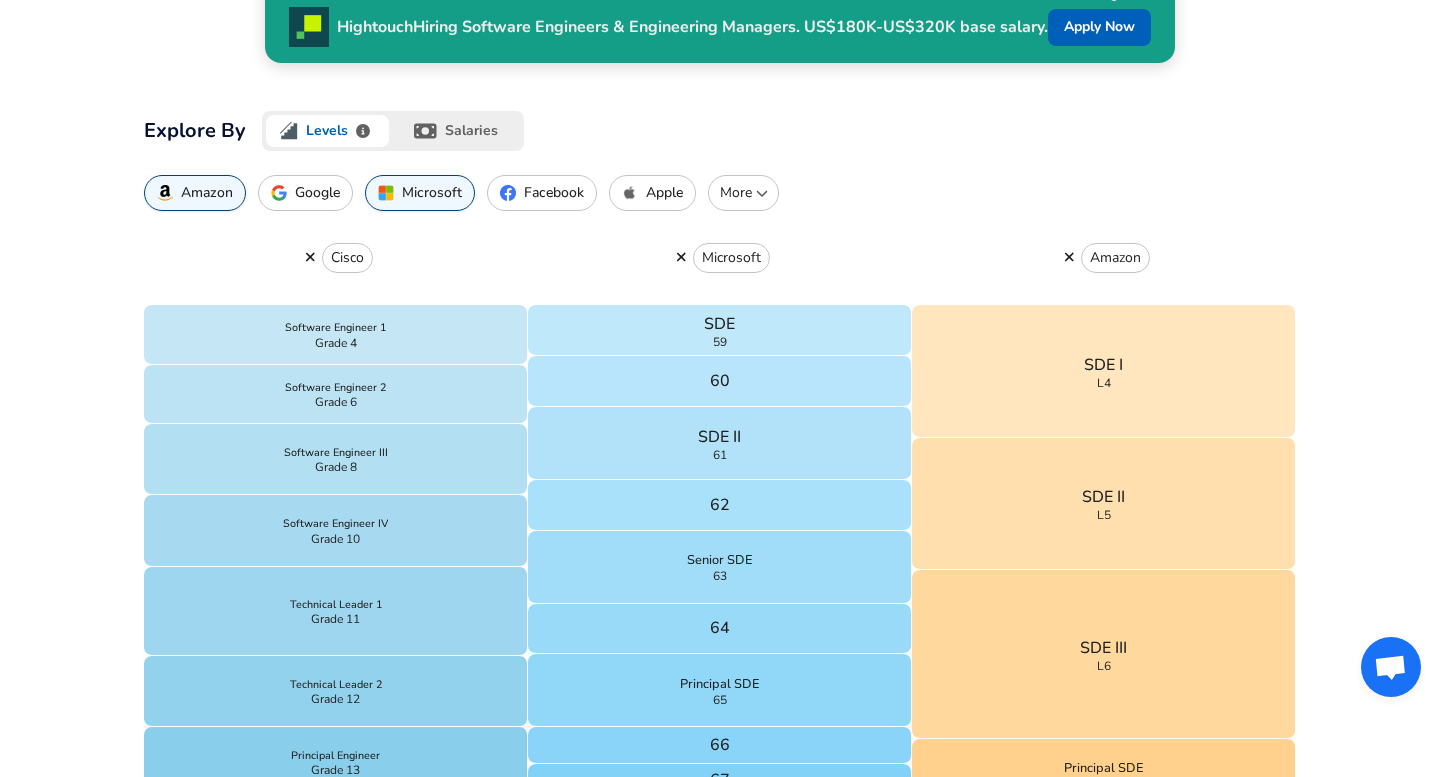 click on "For Employers $ USD / yr Change English (US) Change Login Sign Up All Data By Location By Company By Title Salary Calculator Chart Visualizations Verified Salaries Internships Negotiation Support Compare Benefits Who's Hiring 2024 Pay Report Top Paying Companies Integrate Blog Press Google Software Engineer Product Manager [CITY], [STATE] Data Scientist View Individual Data Points   Levels FYI Logo Salaries 📂   All Data 🌎   By Location 🏢   By Company 🖋    By Title  صنایع 📍   Salary Heatmap 📈   Chart Visualizations 🔥   Real-time Percentiles 🎓   Internships ❣️   Compare Benefits 🎬   2024 Pay Report 🏆   Top Paying Companies 💸   Calculate Meeting Cost #️⃣   Salary Calculator Contribute Add Salary Add Company Benefits Add Level Mapping Jobs Services Candidate Services 💵  Negotiation Coaching 📄  Resume Review 🎁  Gift a Resume Review For Employers Interactive Offers Real-time Percentiles  🔥 Compensation Benchmarking For Academic Research 25th%" at bounding box center [720, 1630] 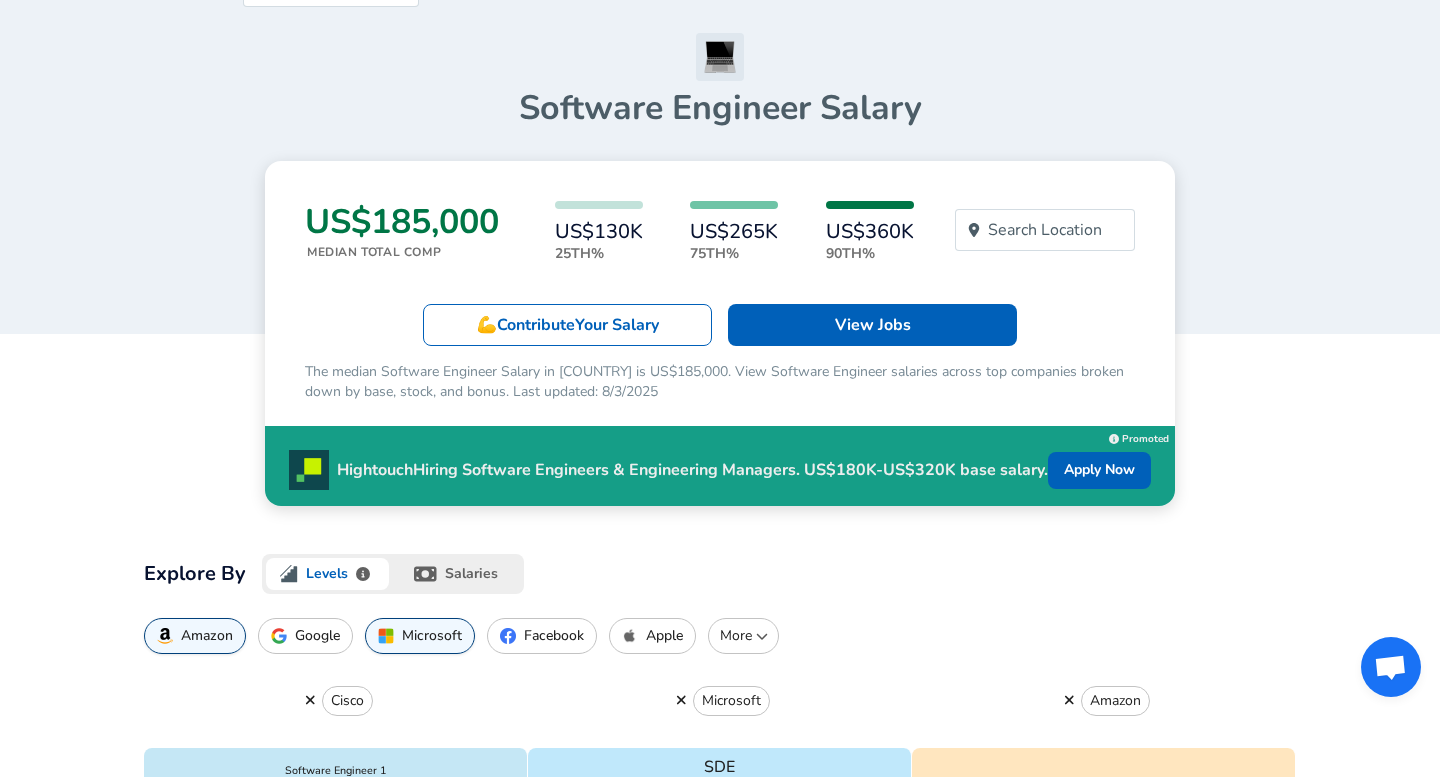 scroll, scrollTop: 123, scrollLeft: 0, axis: vertical 